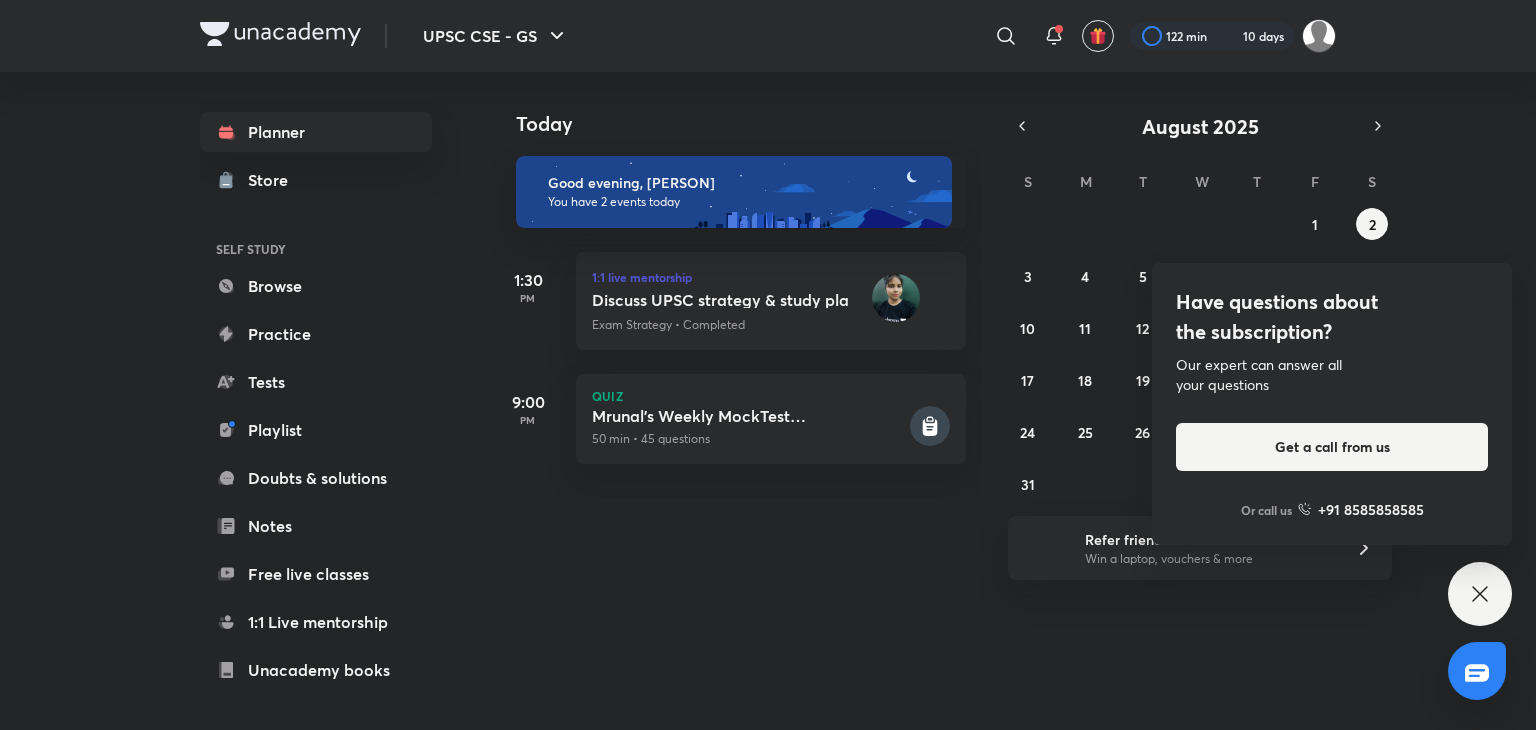 scroll, scrollTop: 0, scrollLeft: 0, axis: both 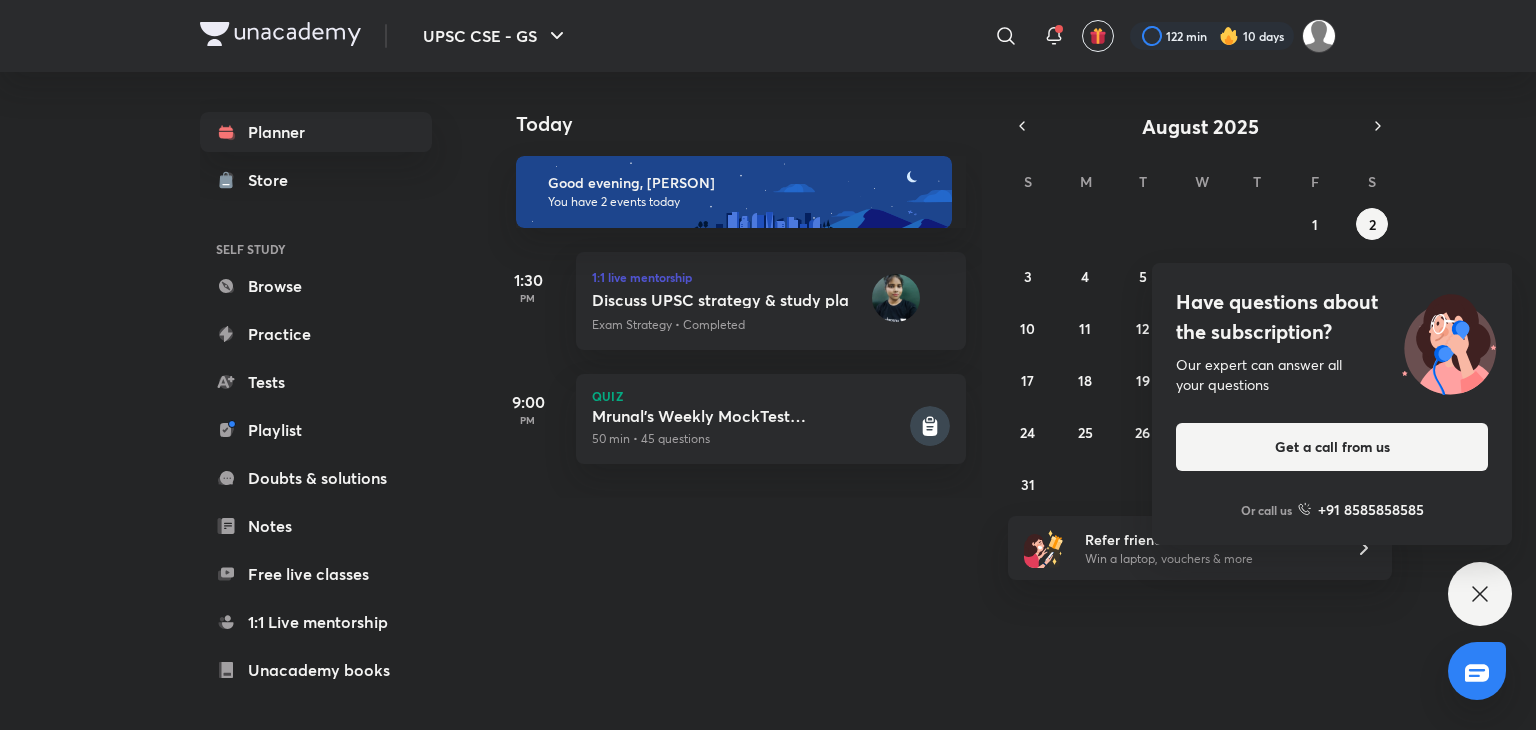 click 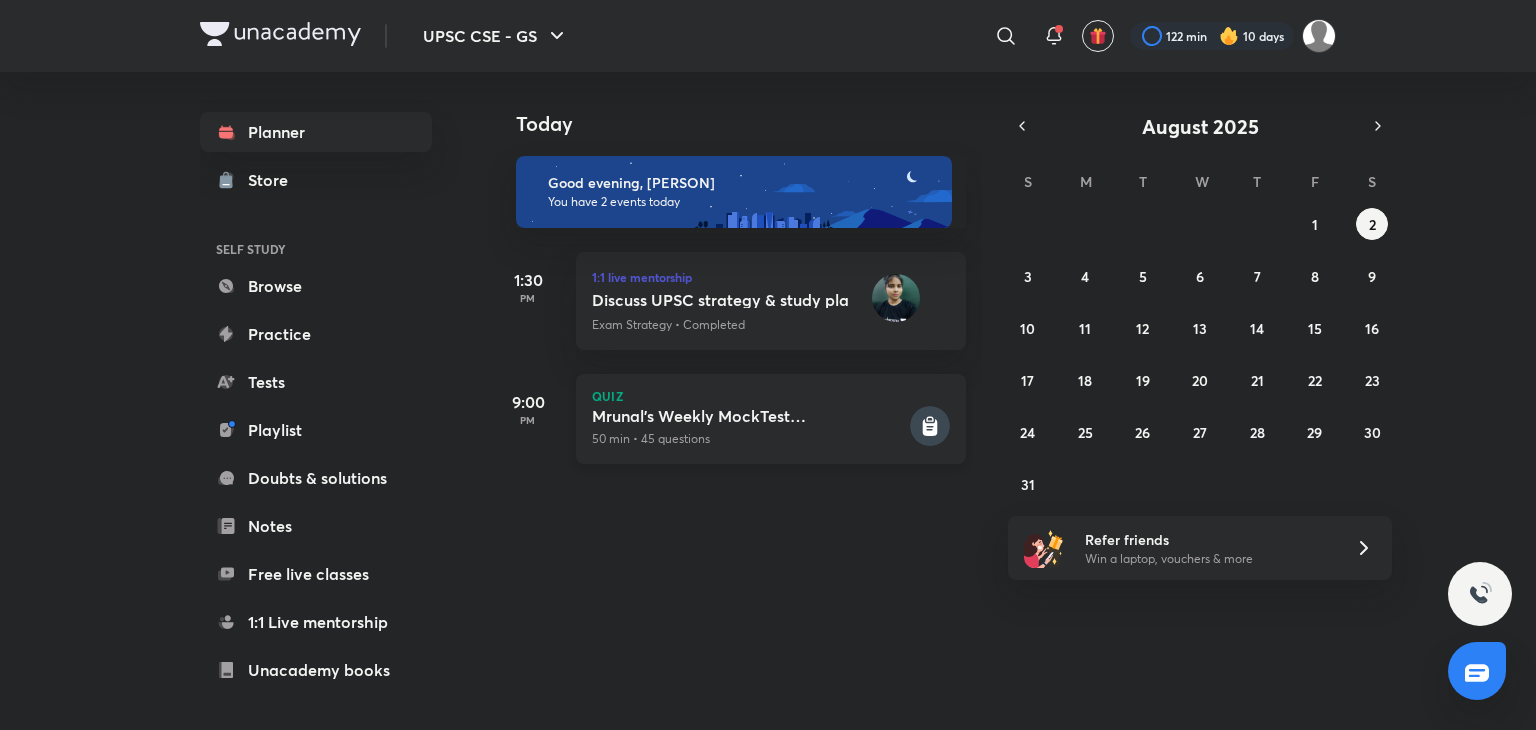 click on "Quiz [PERSON]'s Weekly MockTest Pillar1B1_Classification_Bank_NBFC 50 min • 45 questions" at bounding box center [771, 419] 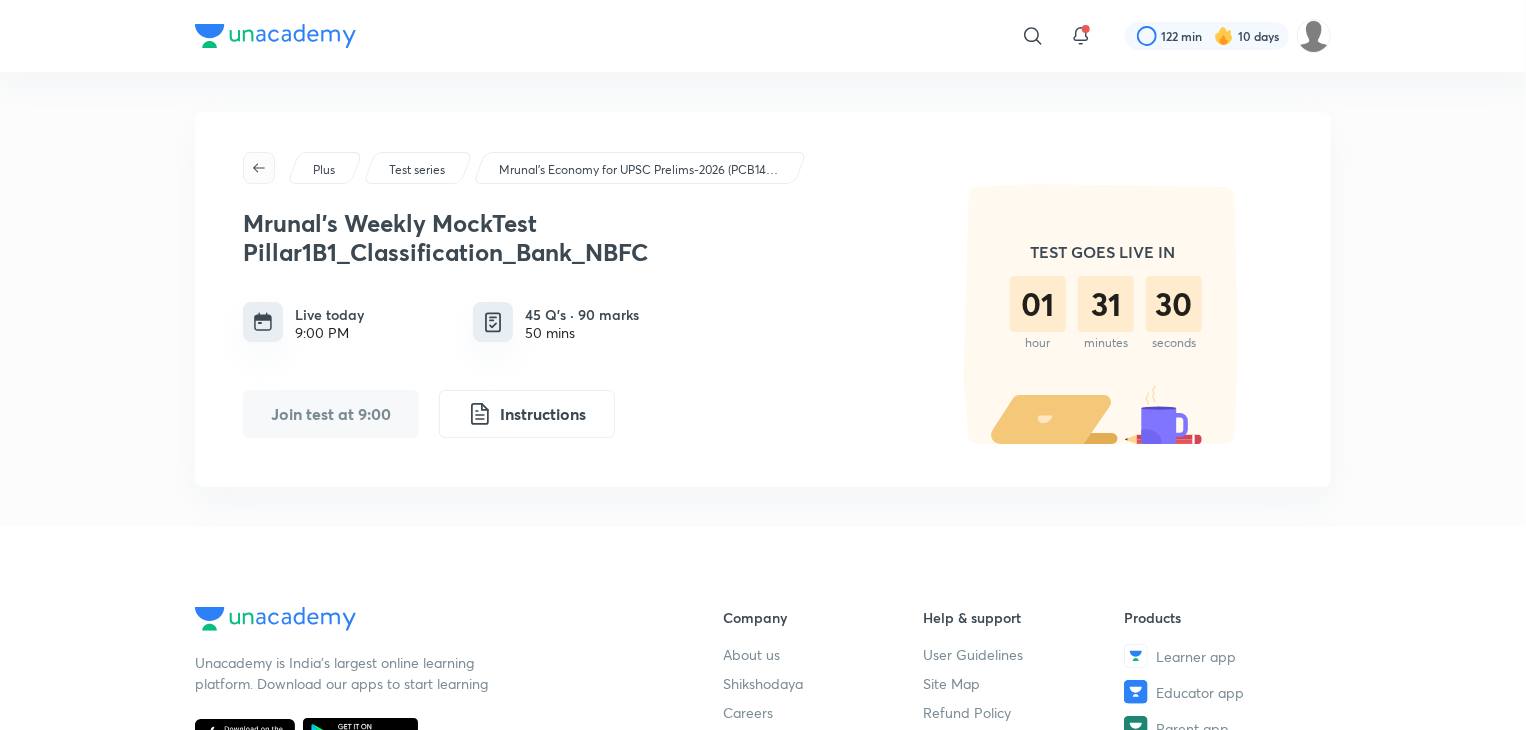 click 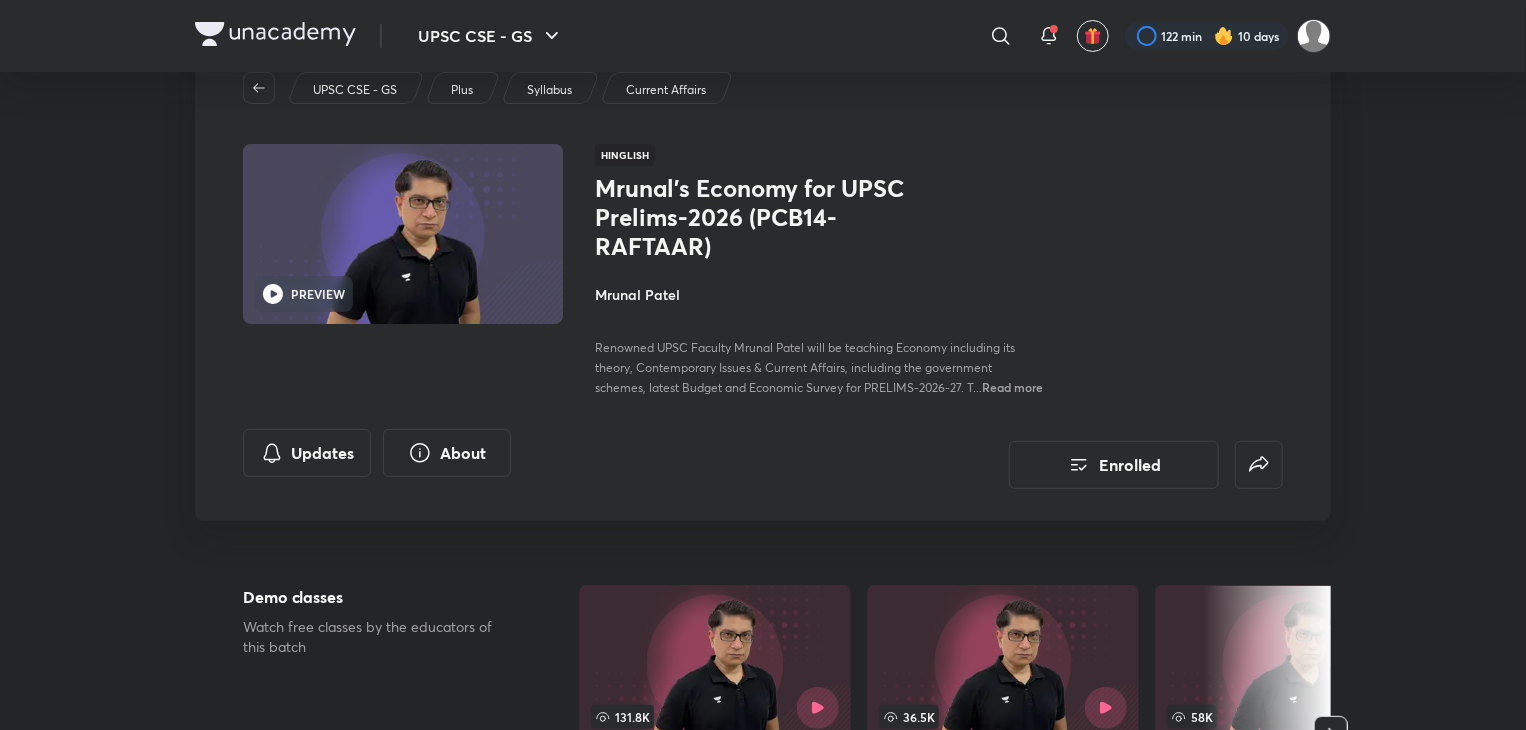 scroll, scrollTop: 0, scrollLeft: 0, axis: both 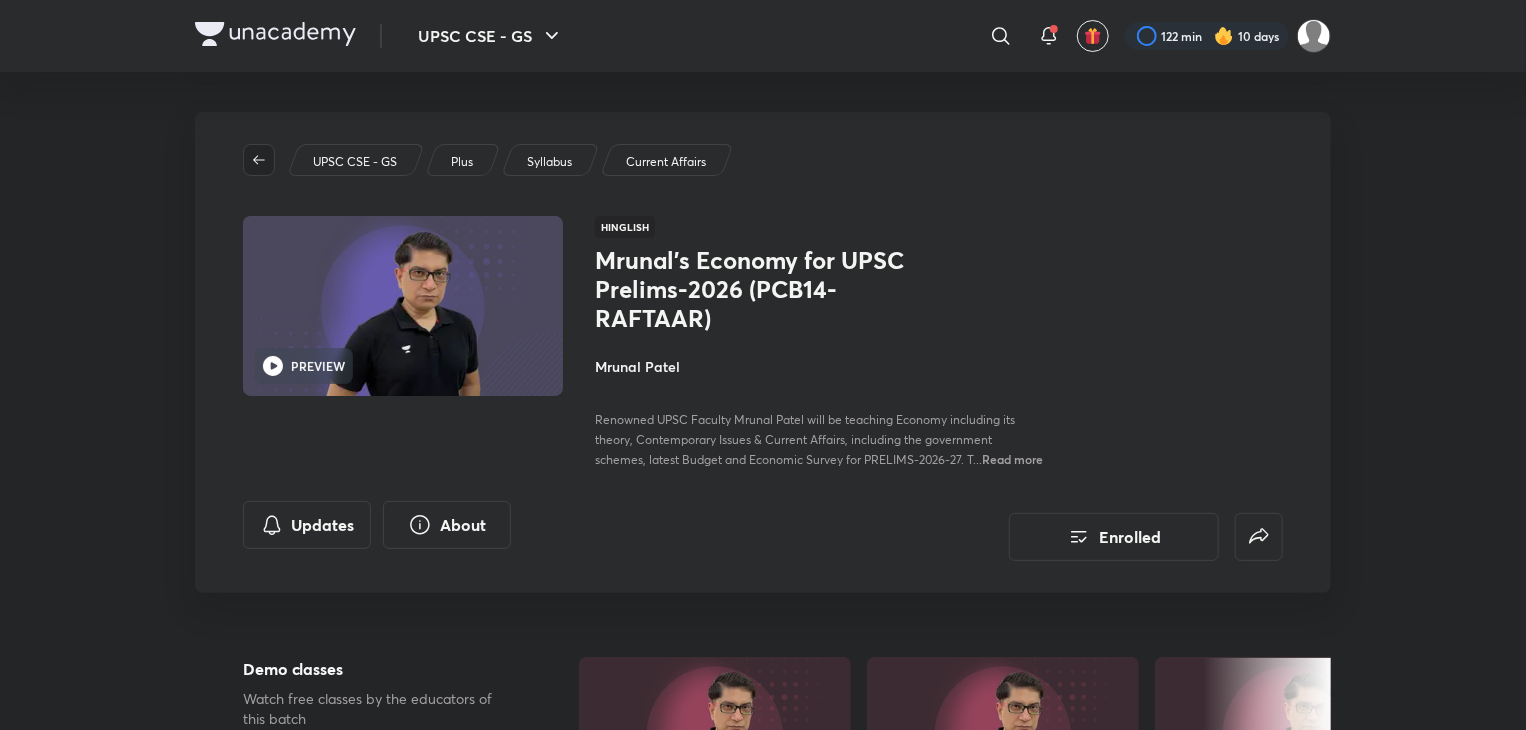 click 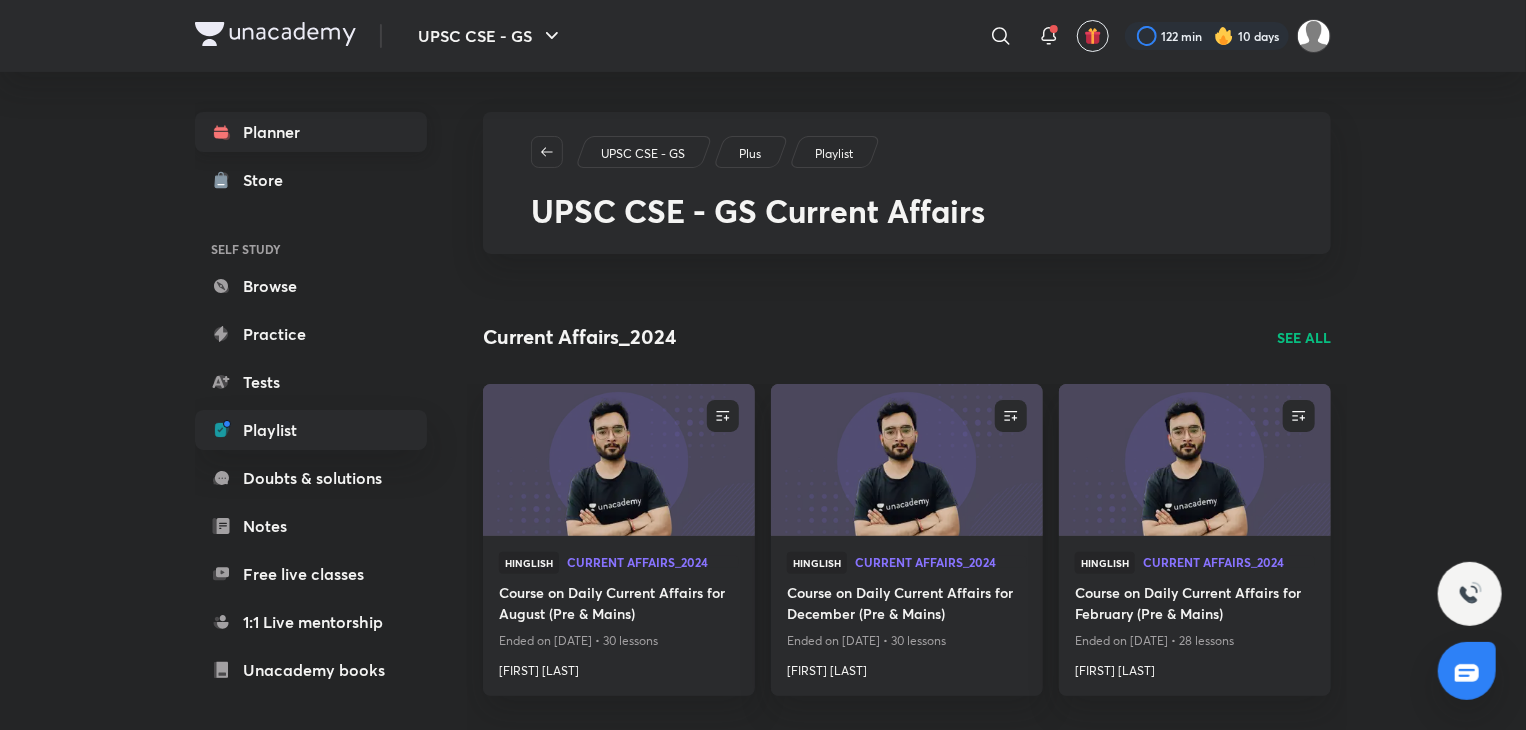 click on "Planner" at bounding box center (311, 132) 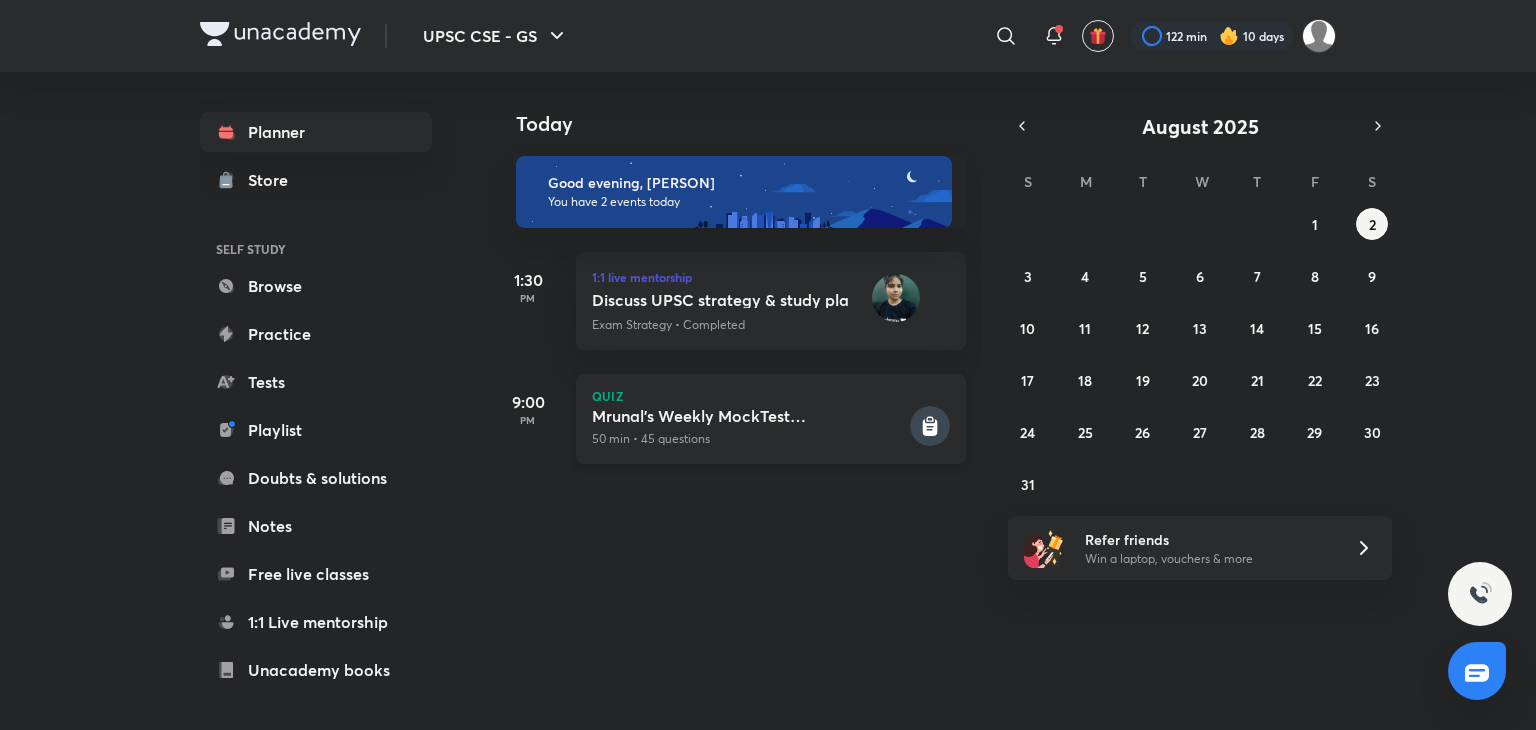 click on "Mrunal's Weekly MockTest Pillar1B1_Classification_Bank_NBFC" at bounding box center [749, 416] 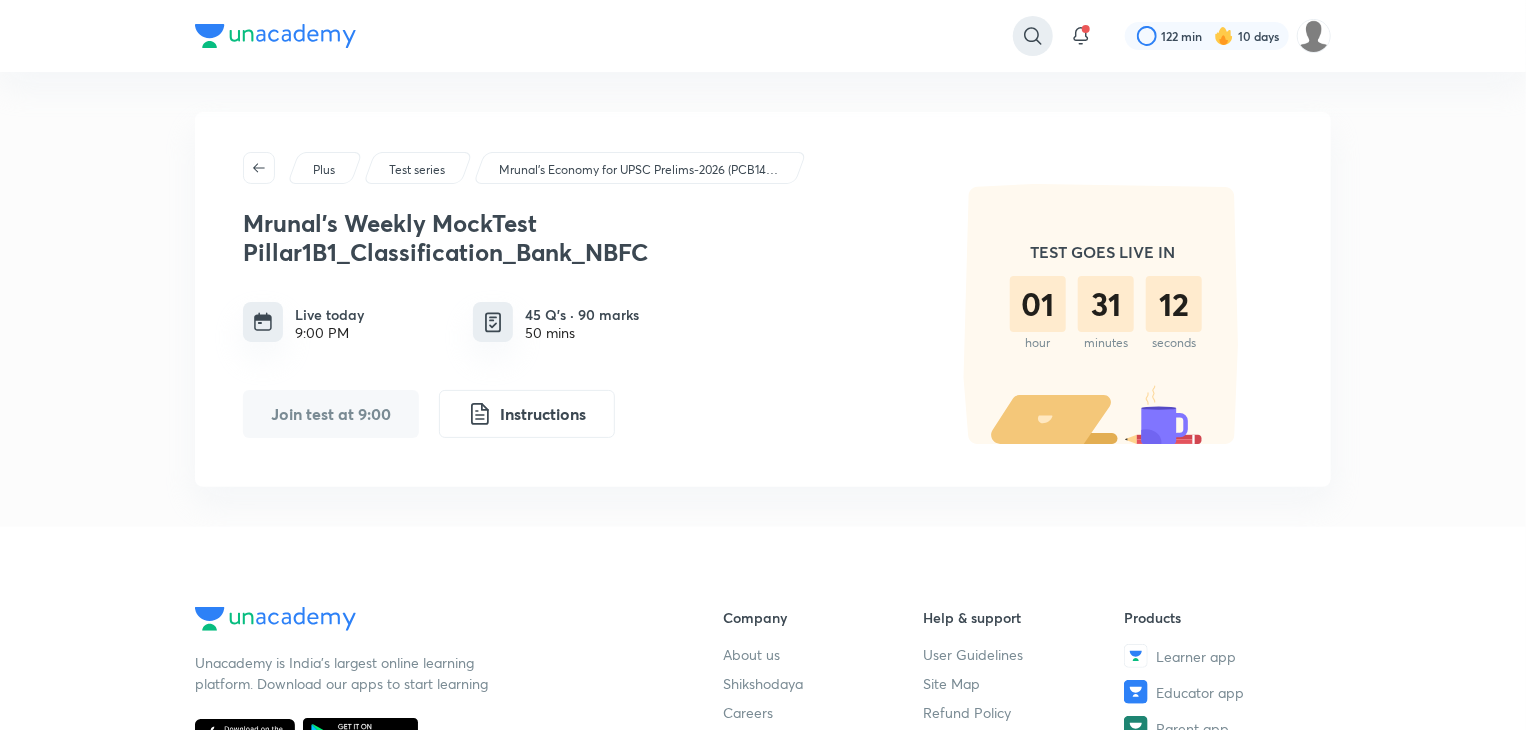 click 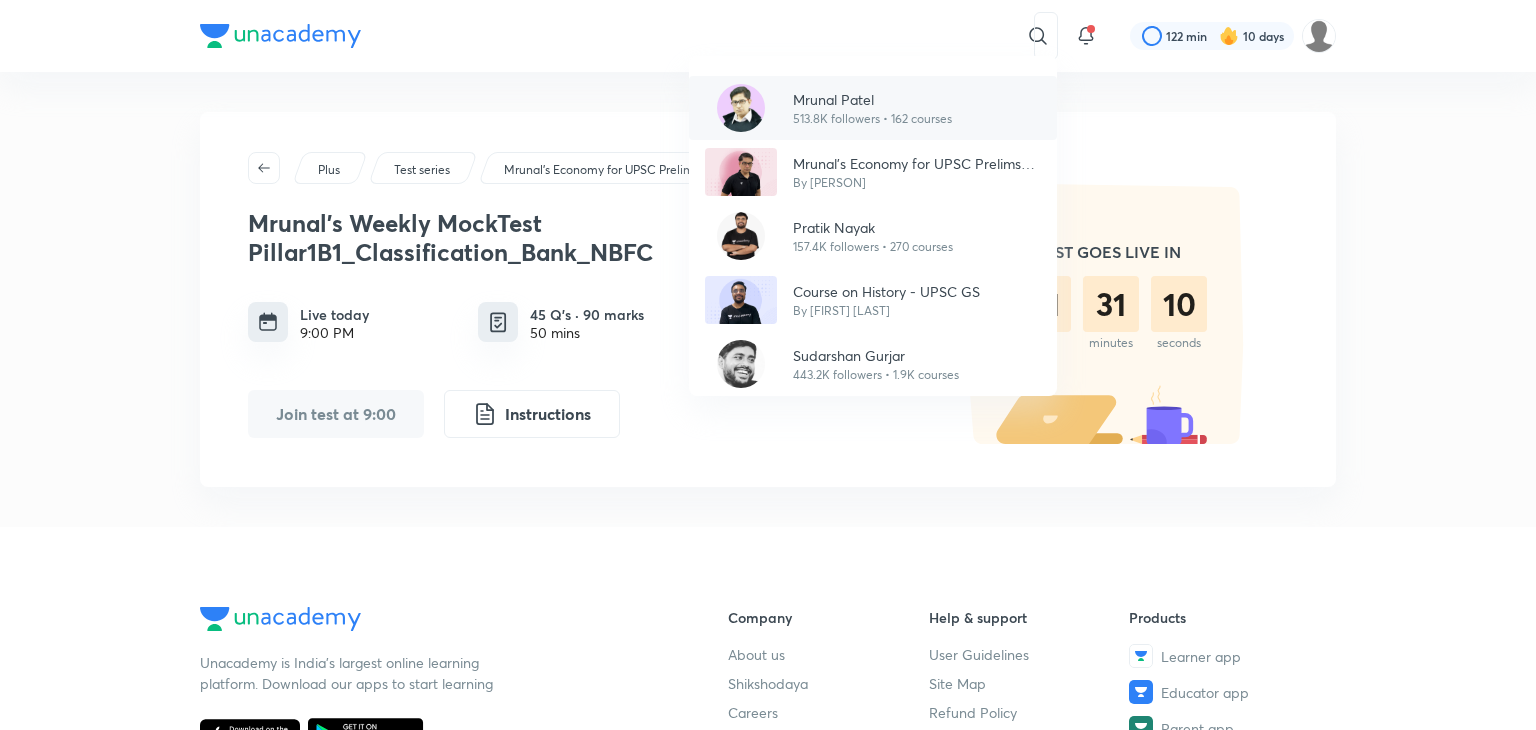 click on "513.8K followers • 162 courses" at bounding box center [872, 119] 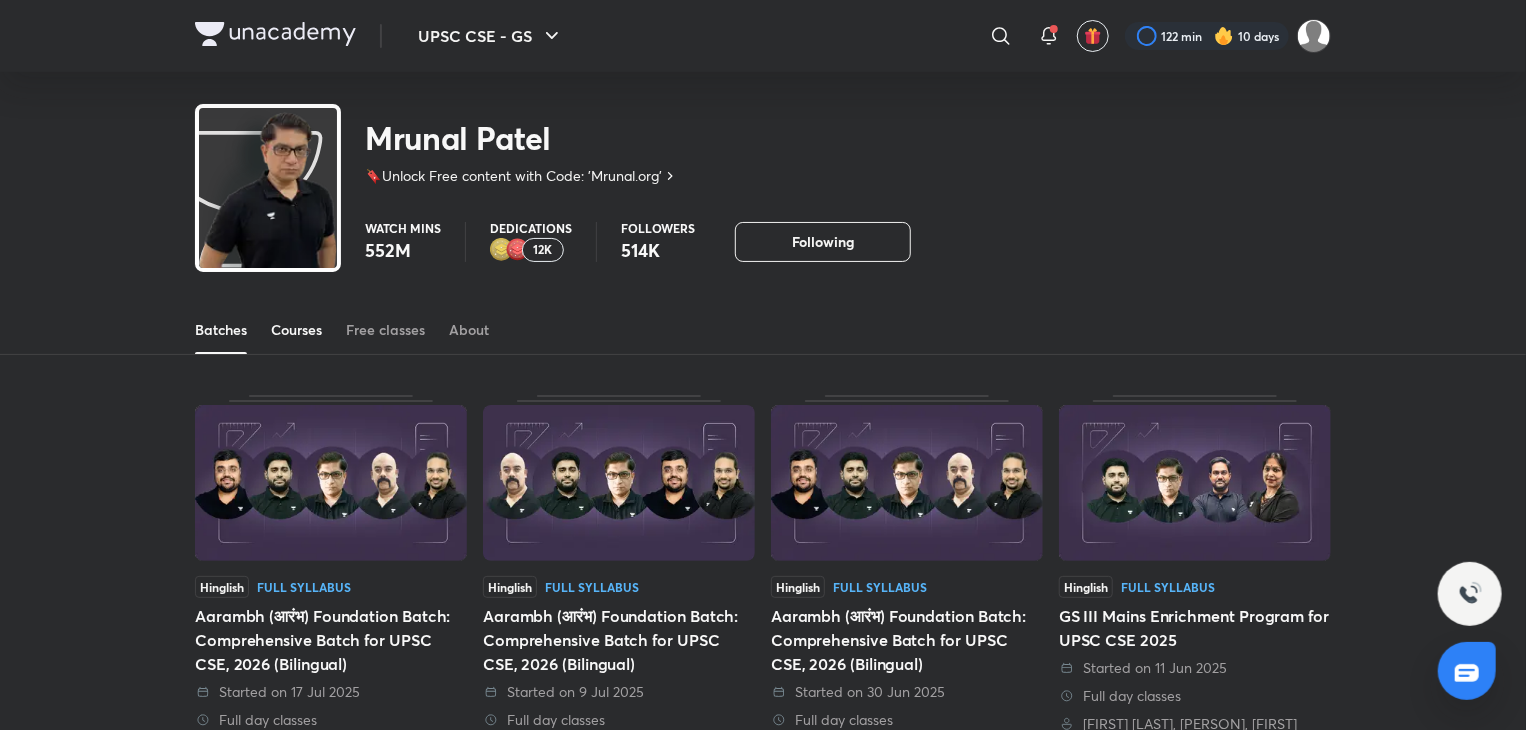 click on "Courses" at bounding box center [296, 330] 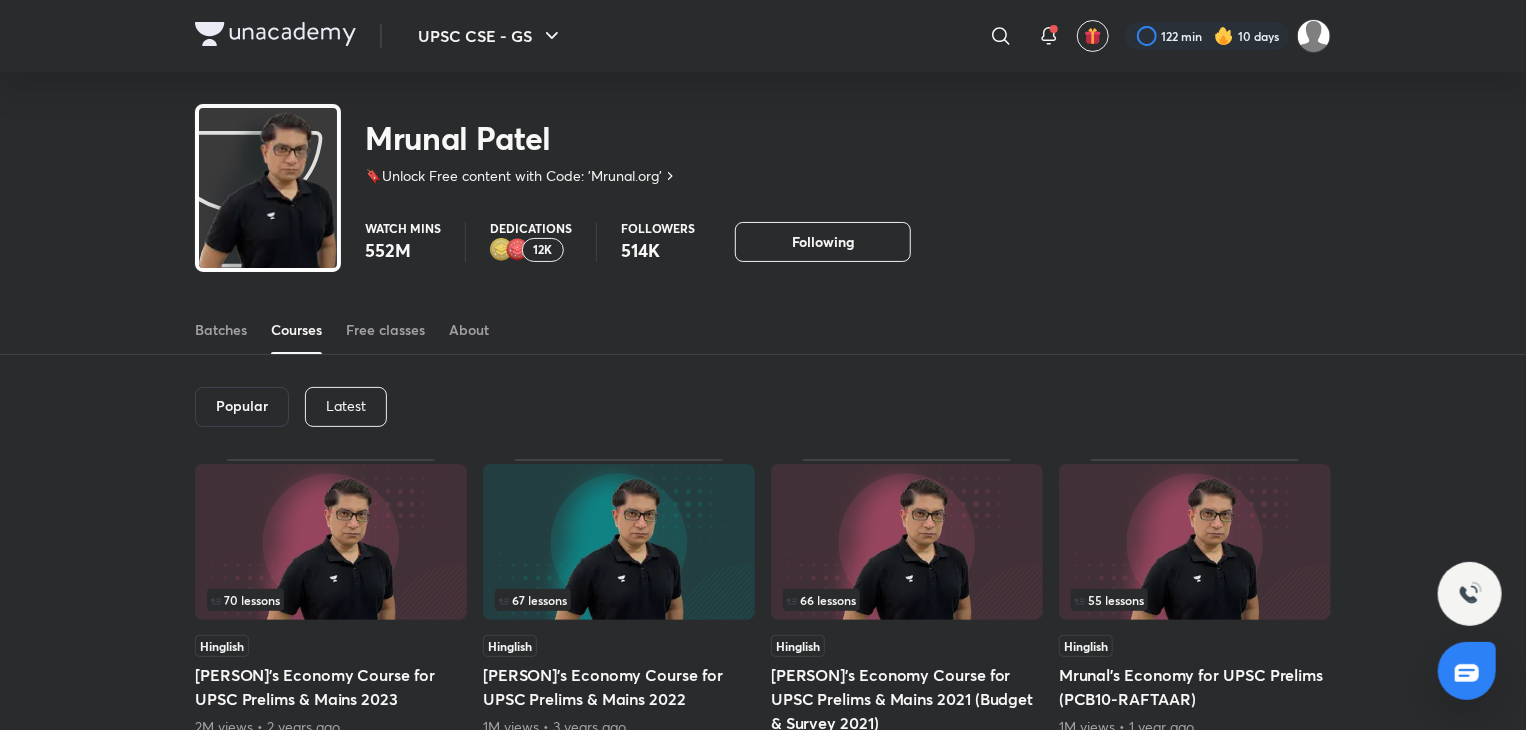 click on "Latest" at bounding box center [346, 406] 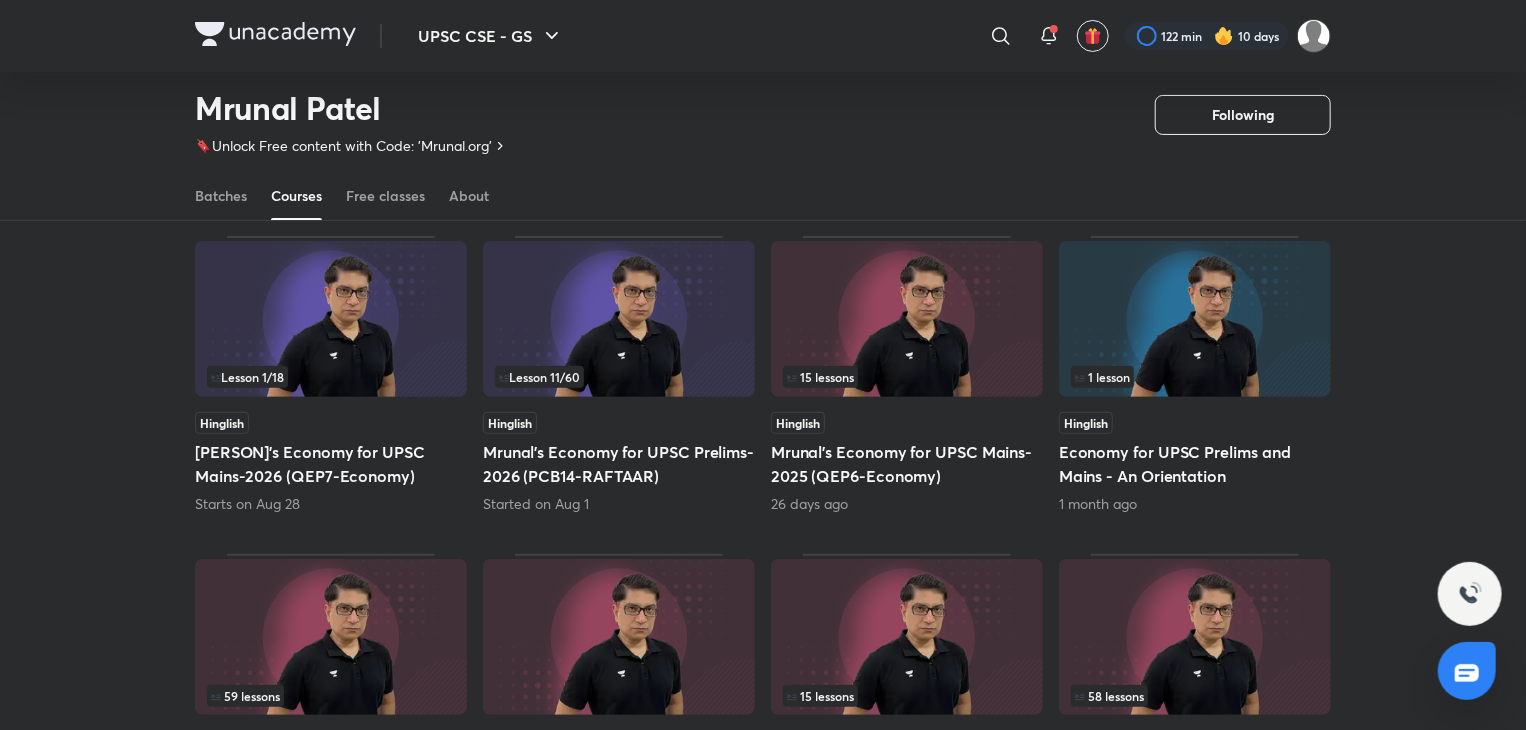 scroll, scrollTop: 159, scrollLeft: 0, axis: vertical 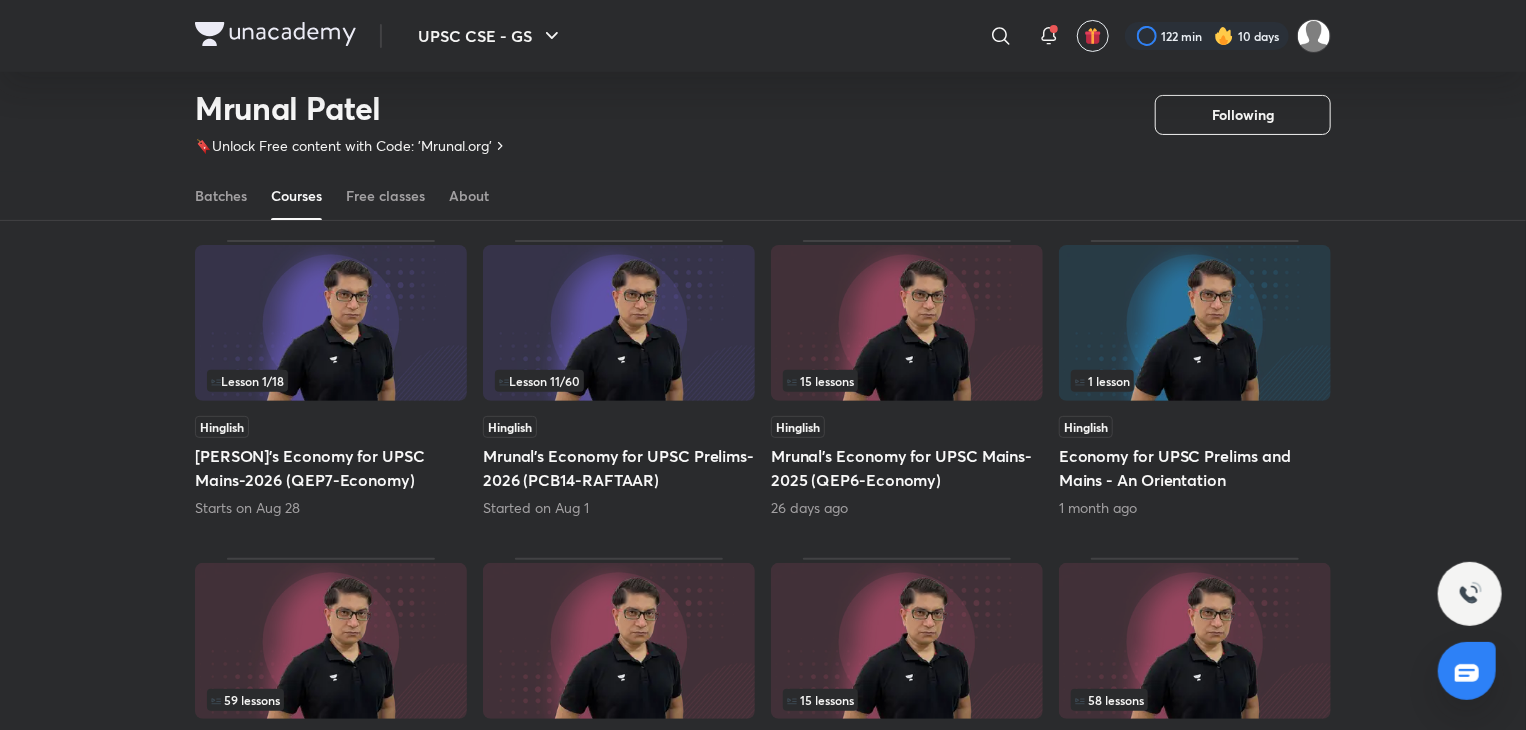 click at bounding box center [619, 323] 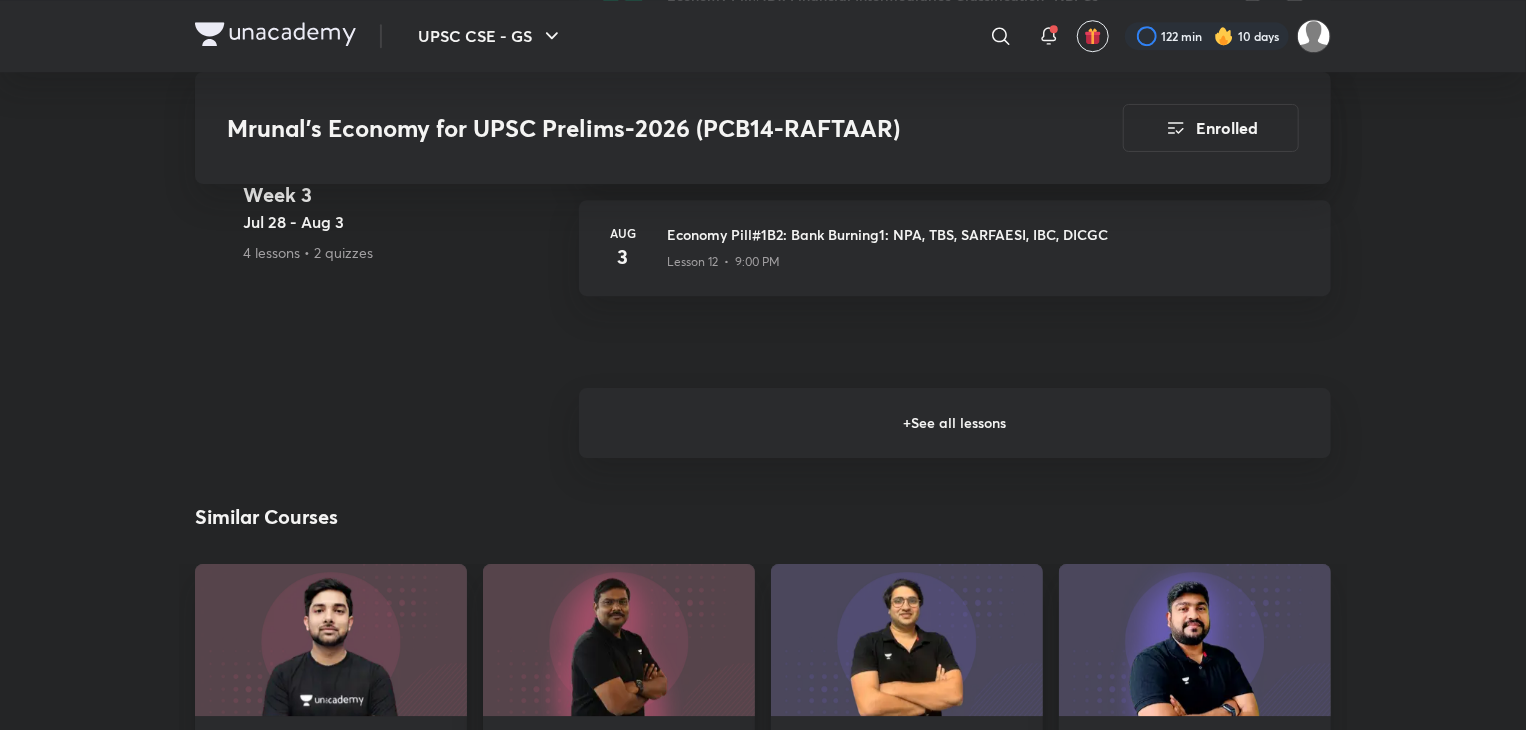 scroll, scrollTop: 2988, scrollLeft: 0, axis: vertical 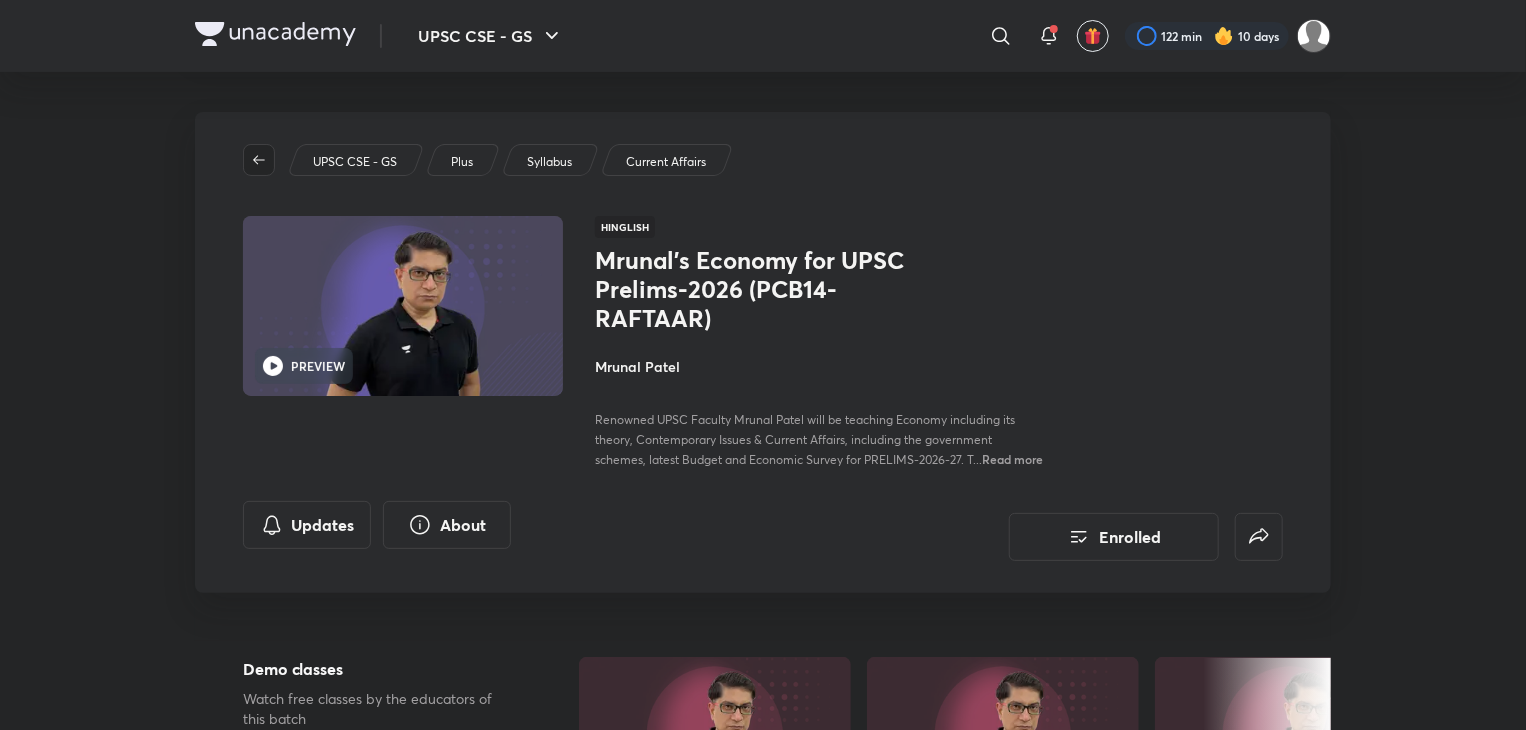 click 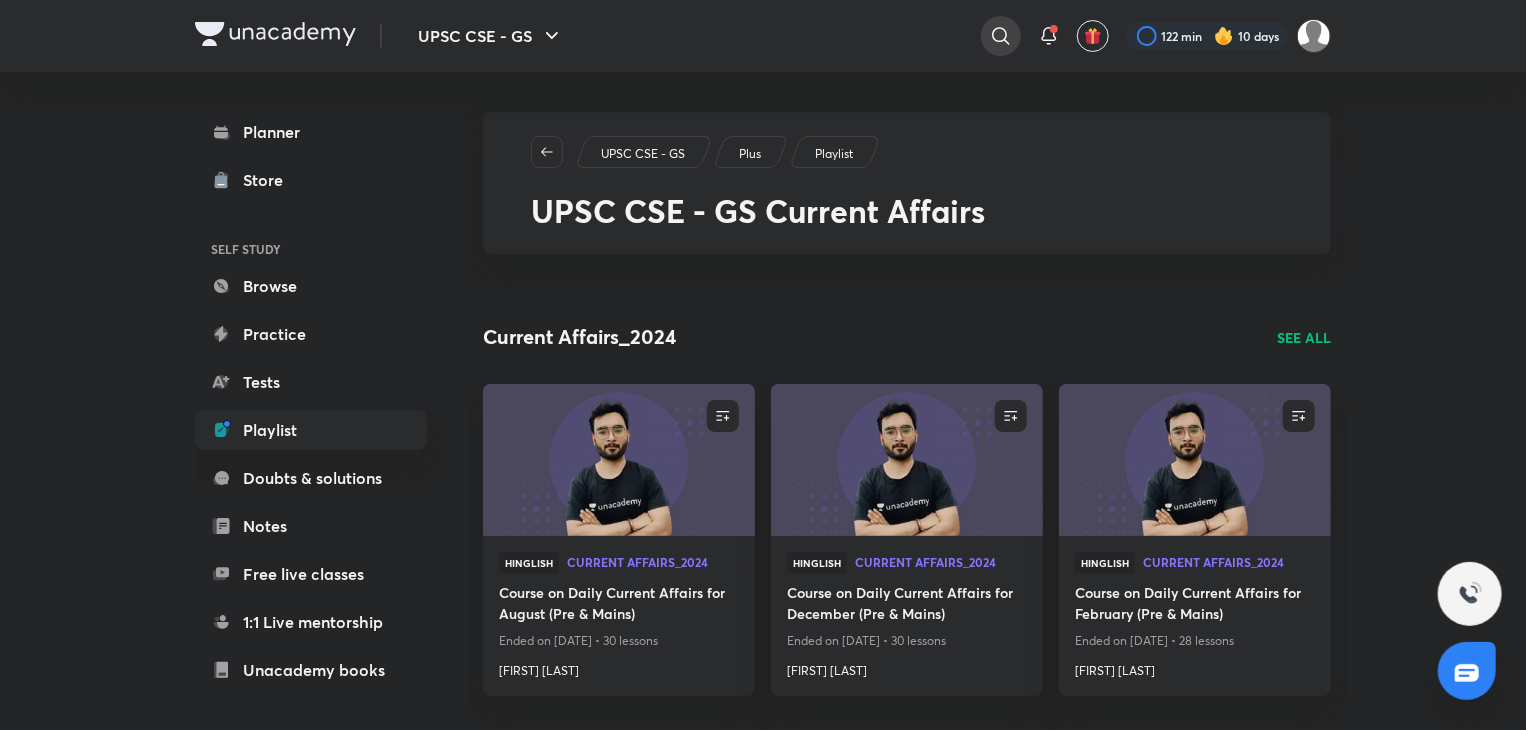 click 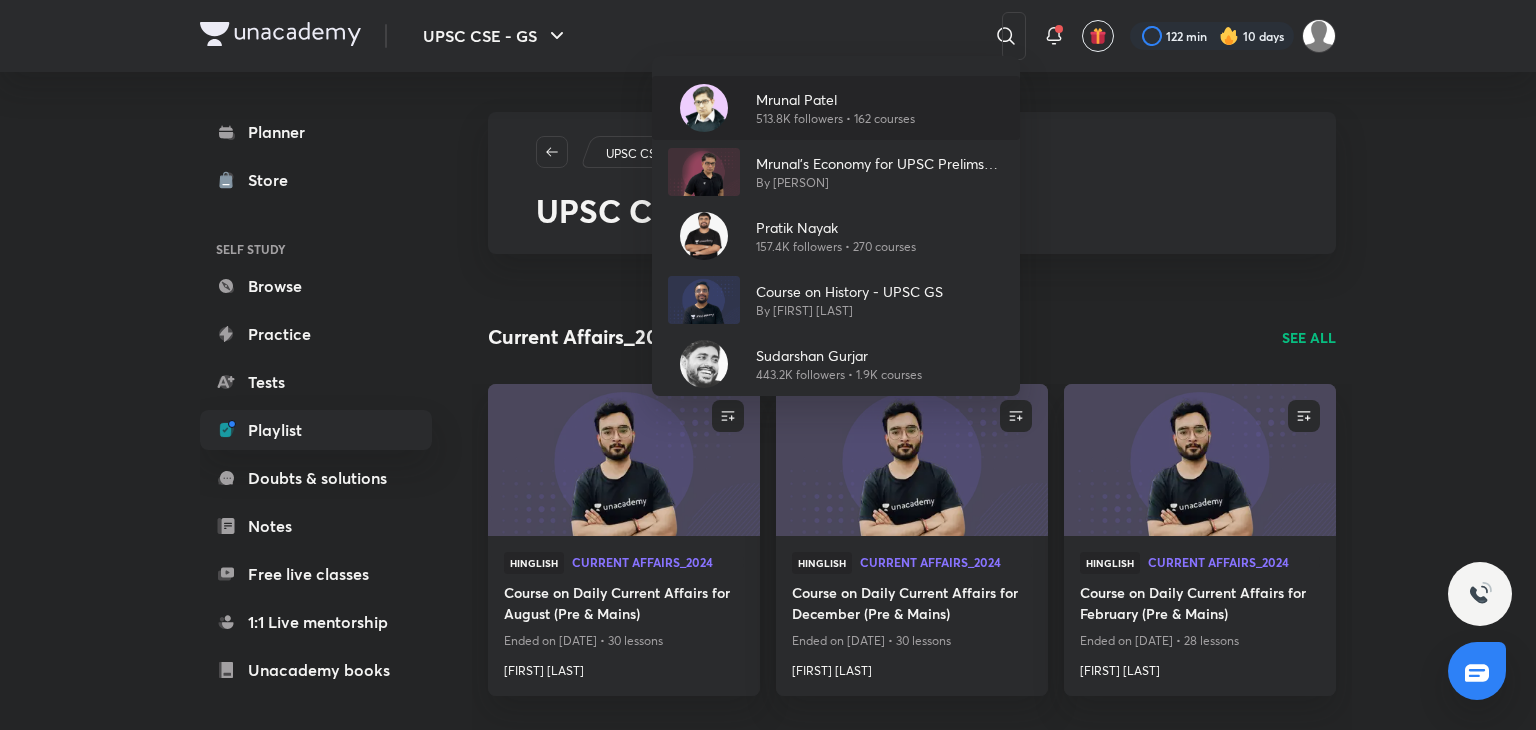 click on "Mrunal Patel" at bounding box center (835, 99) 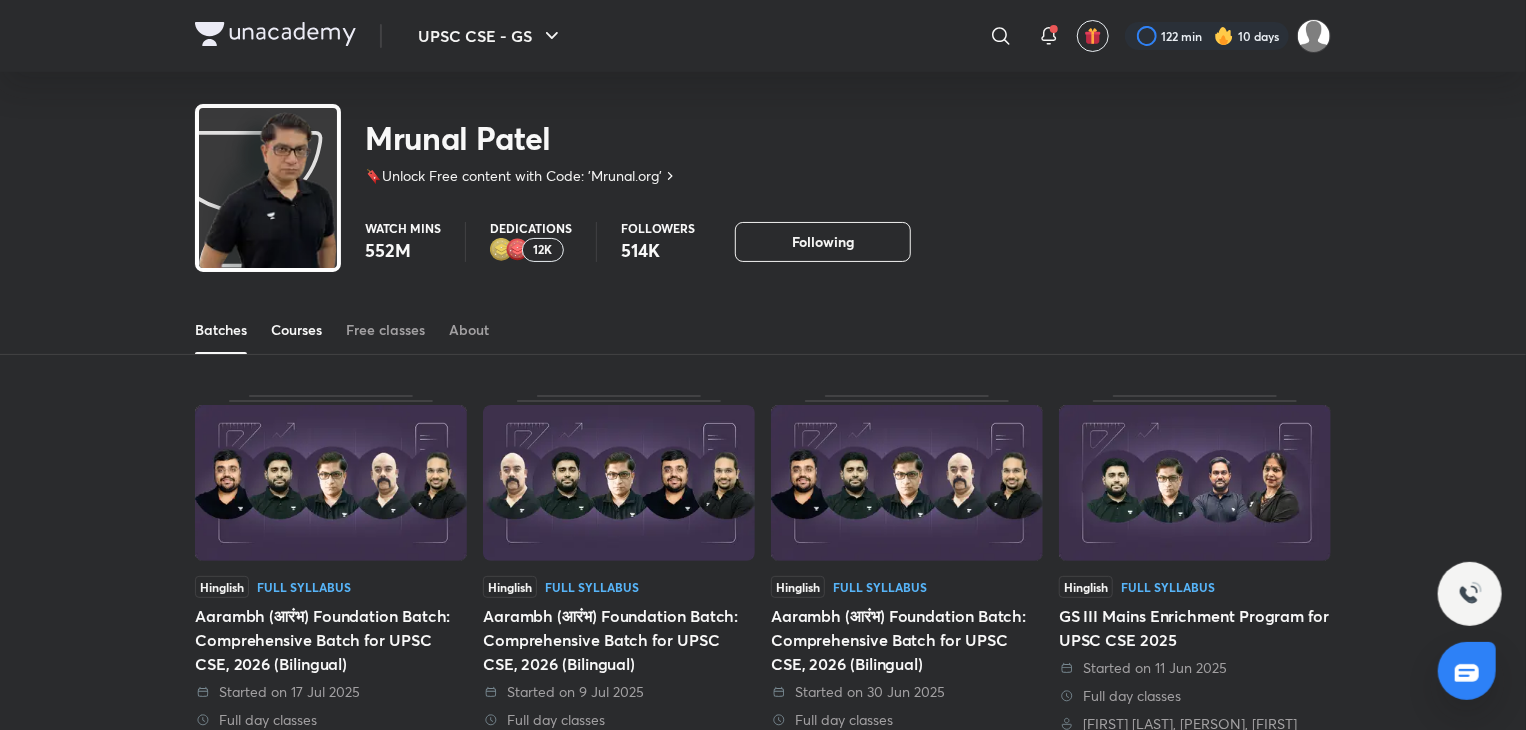 click on "Courses" at bounding box center [296, 330] 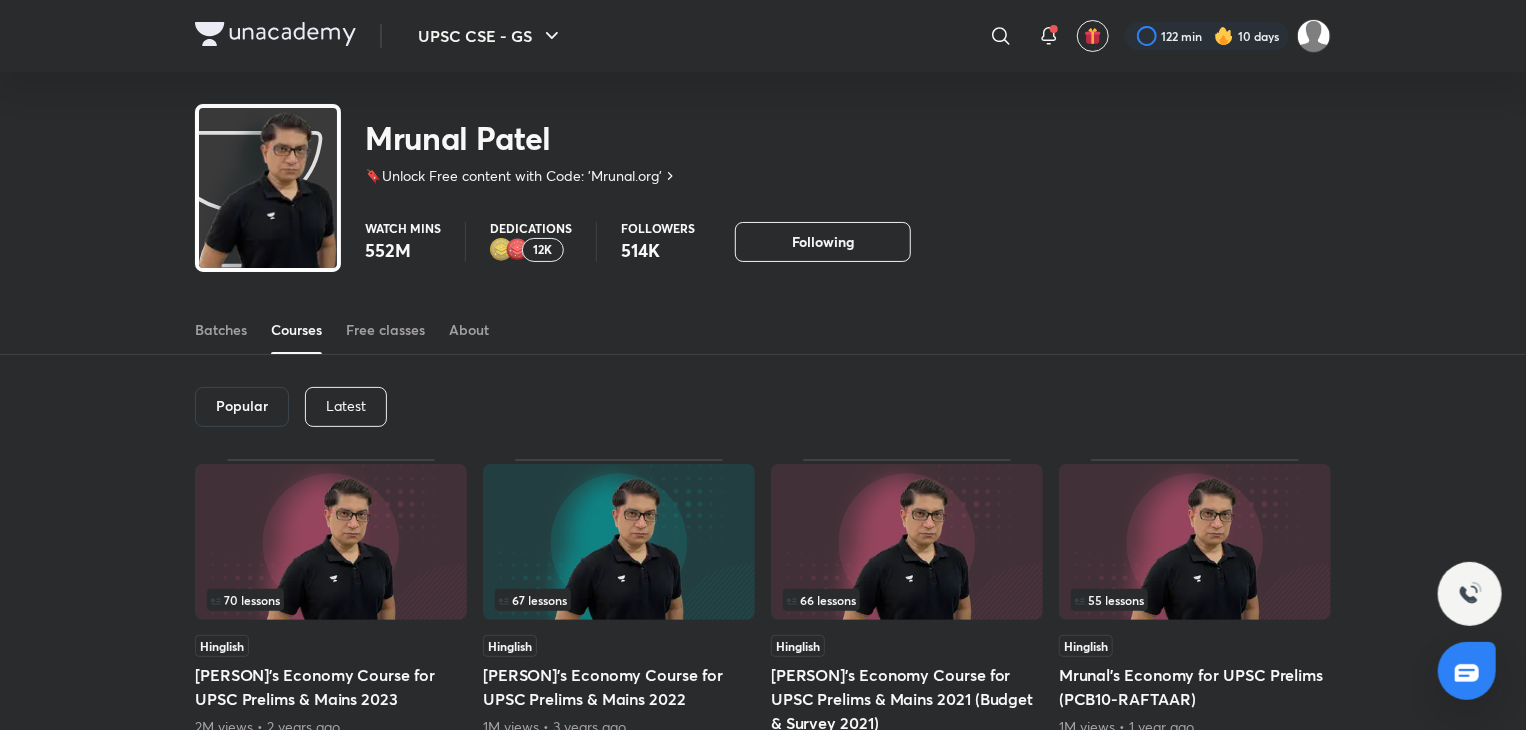 click on "Latest" at bounding box center (346, 406) 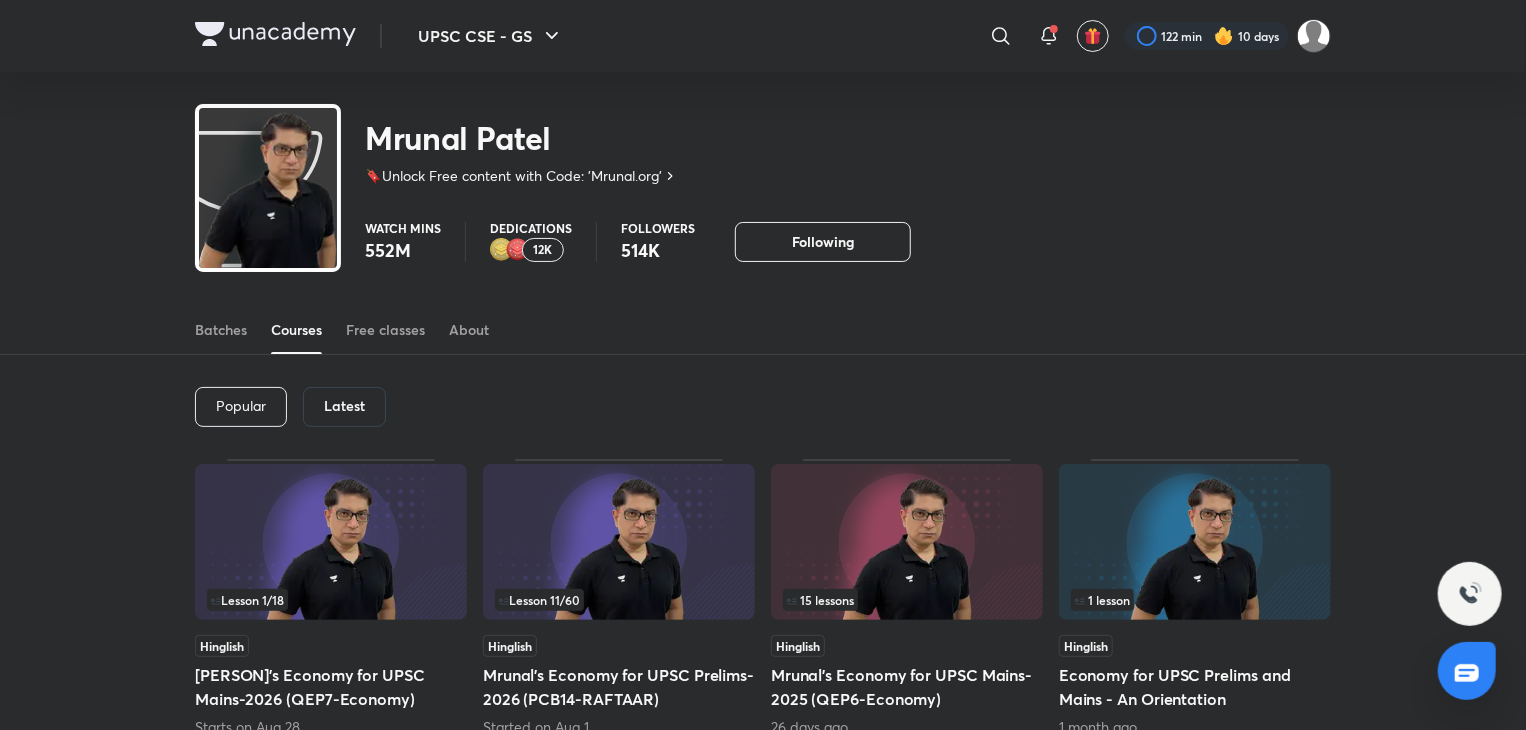 click at bounding box center (331, 542) 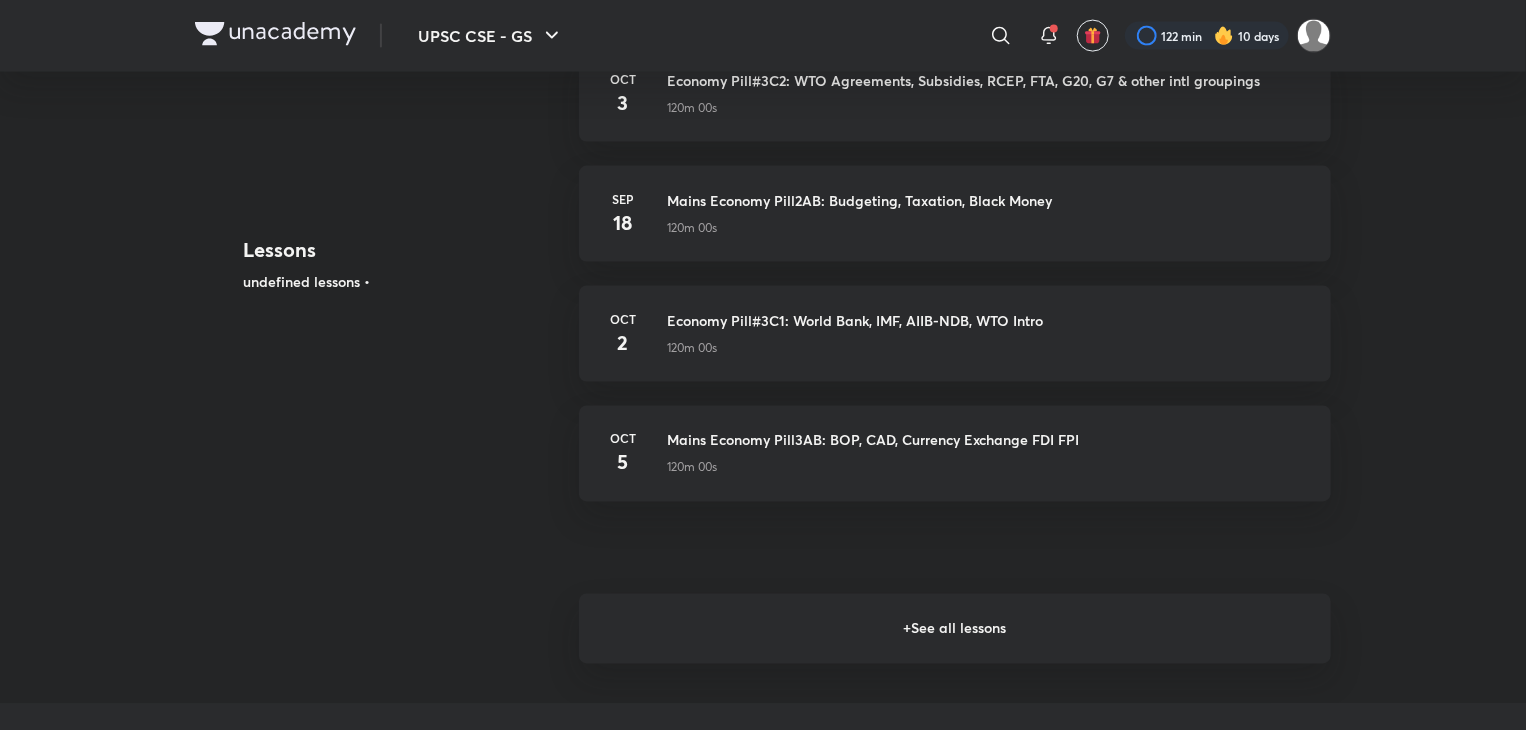 scroll, scrollTop: 1539, scrollLeft: 0, axis: vertical 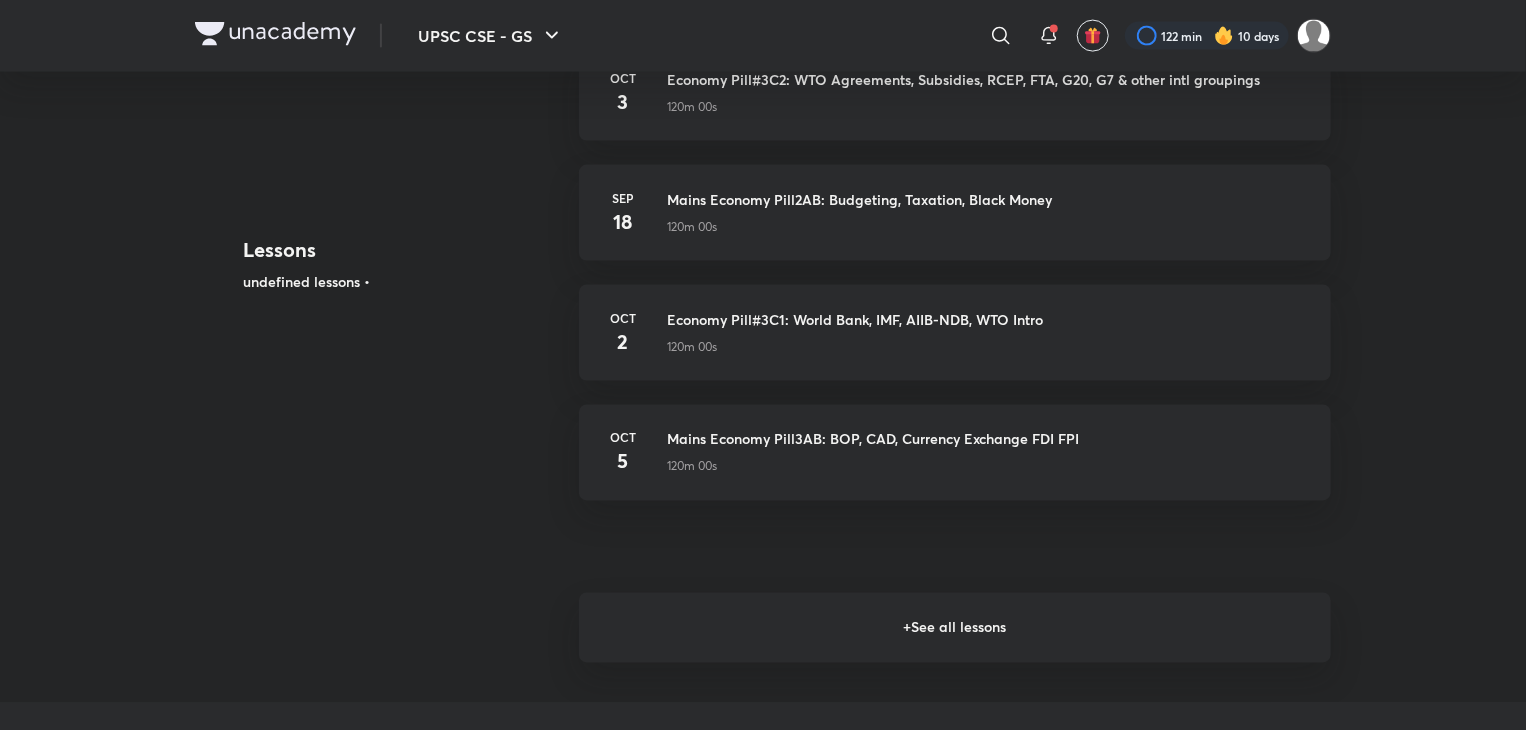click on "+  See all lessons" at bounding box center (955, 628) 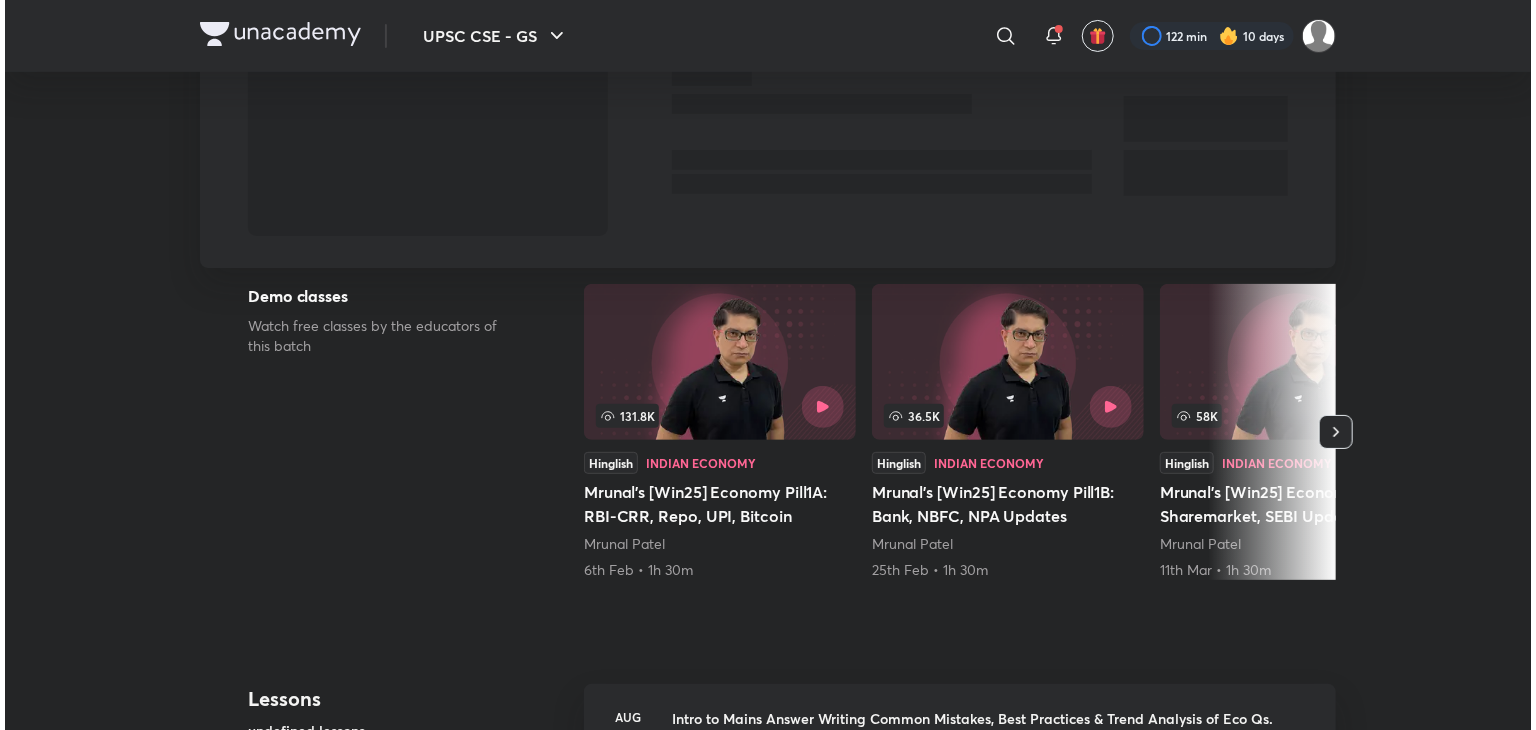 scroll, scrollTop: 0, scrollLeft: 0, axis: both 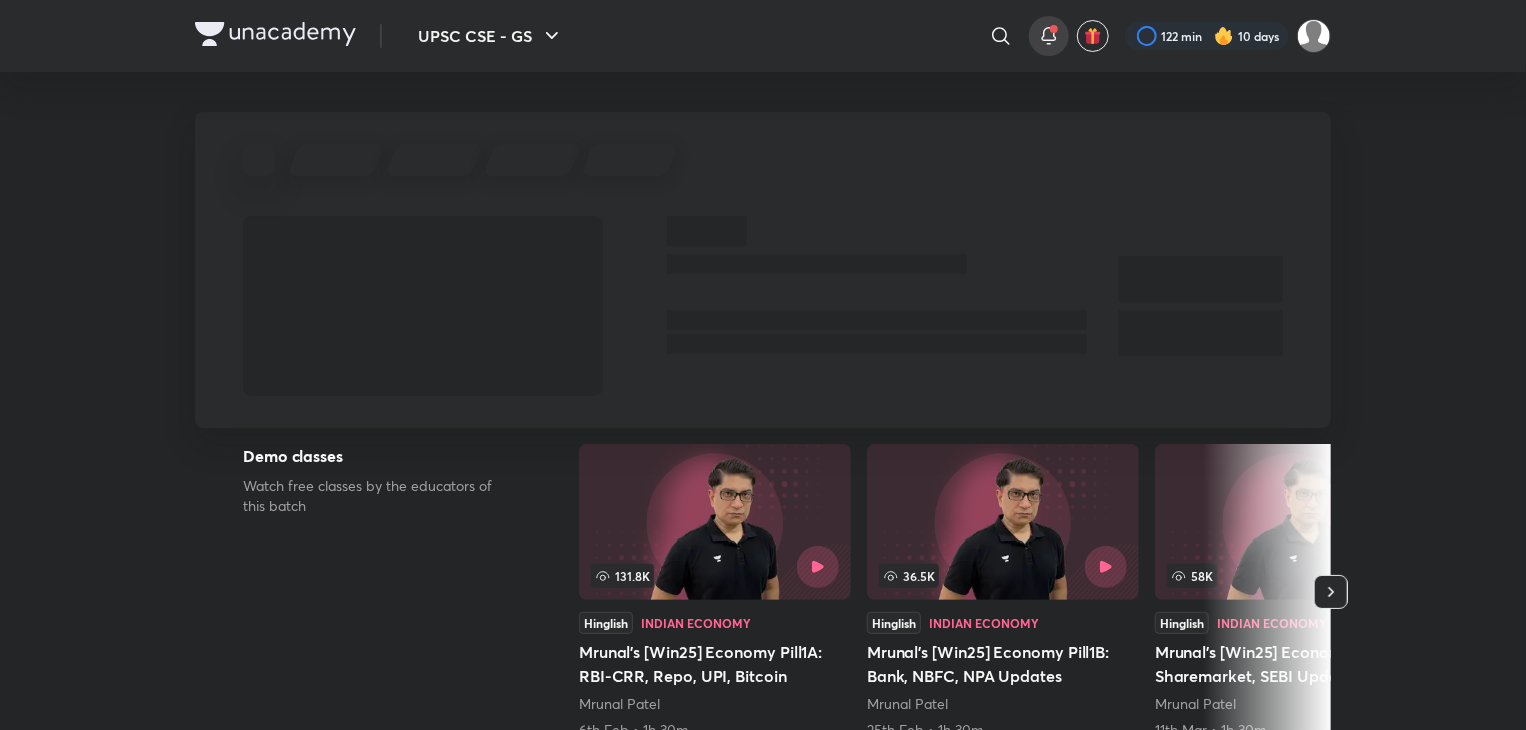 click at bounding box center [1049, 36] 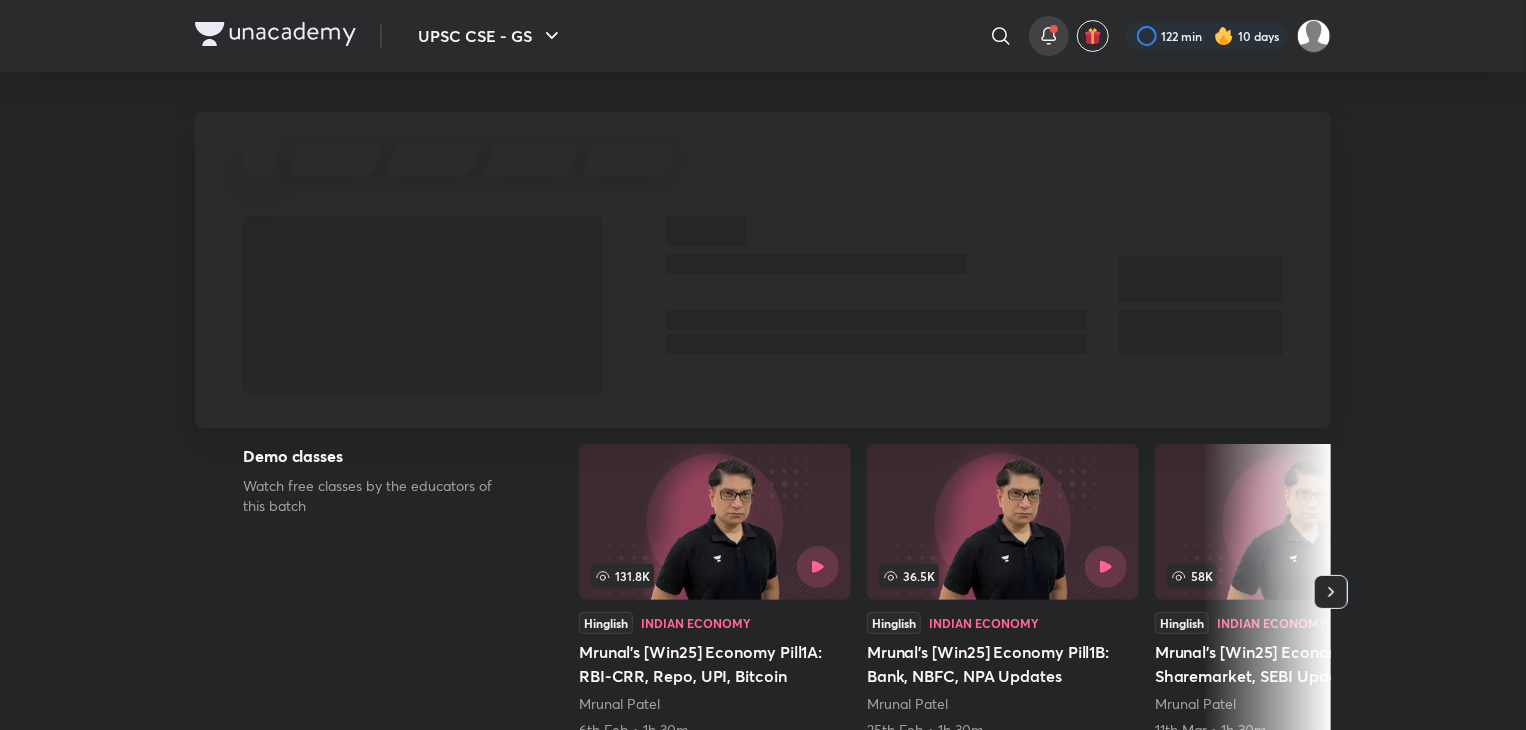 click 